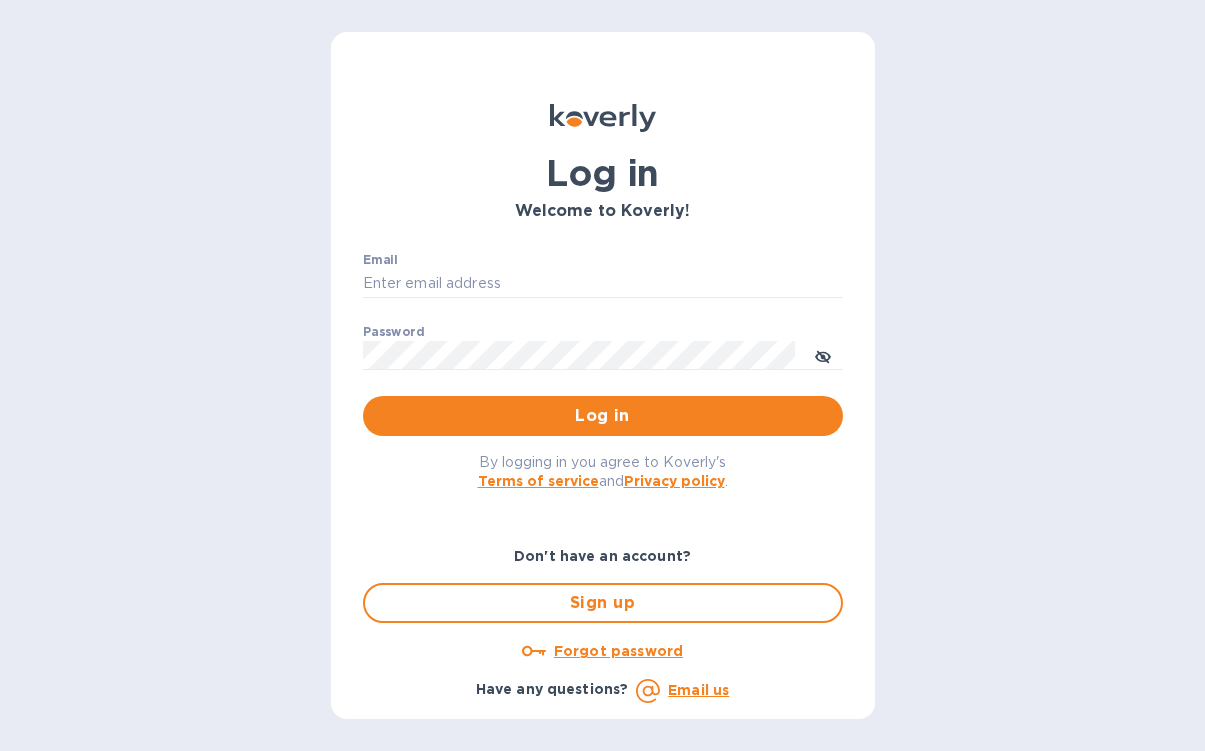 scroll, scrollTop: 0, scrollLeft: 0, axis: both 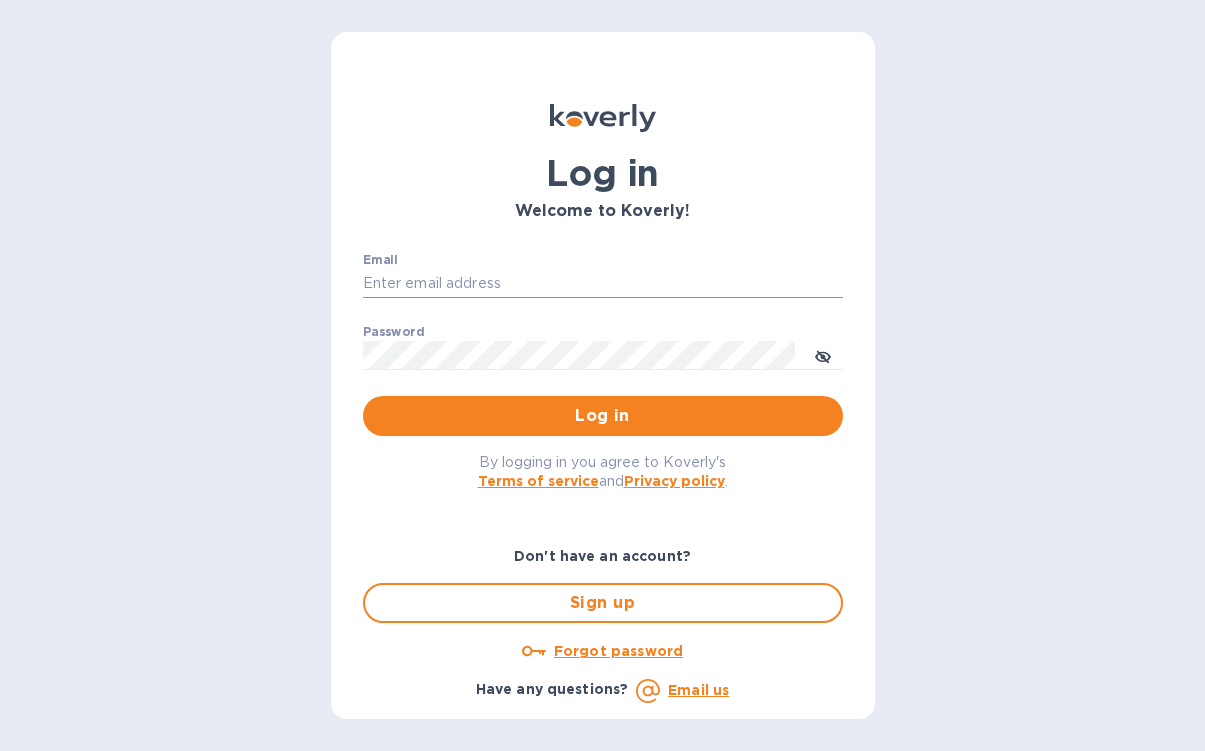 click on "Email" at bounding box center [603, 284] 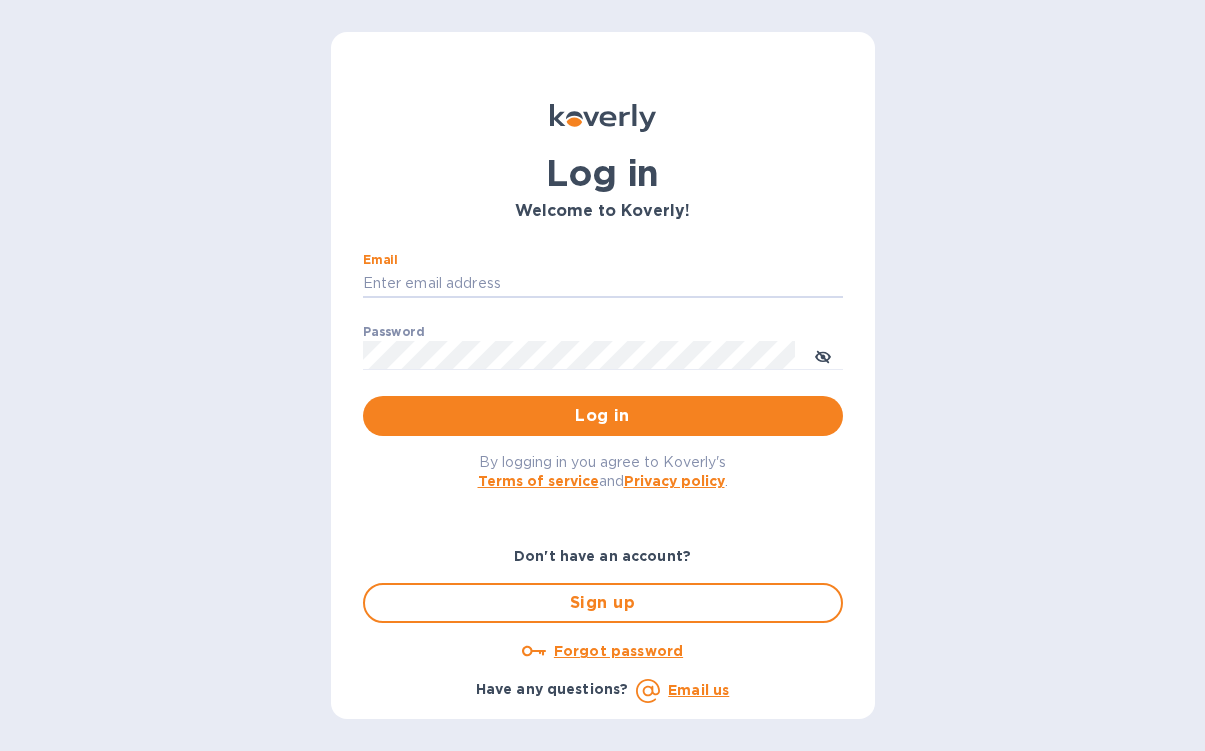 type on "[EMAIL]" 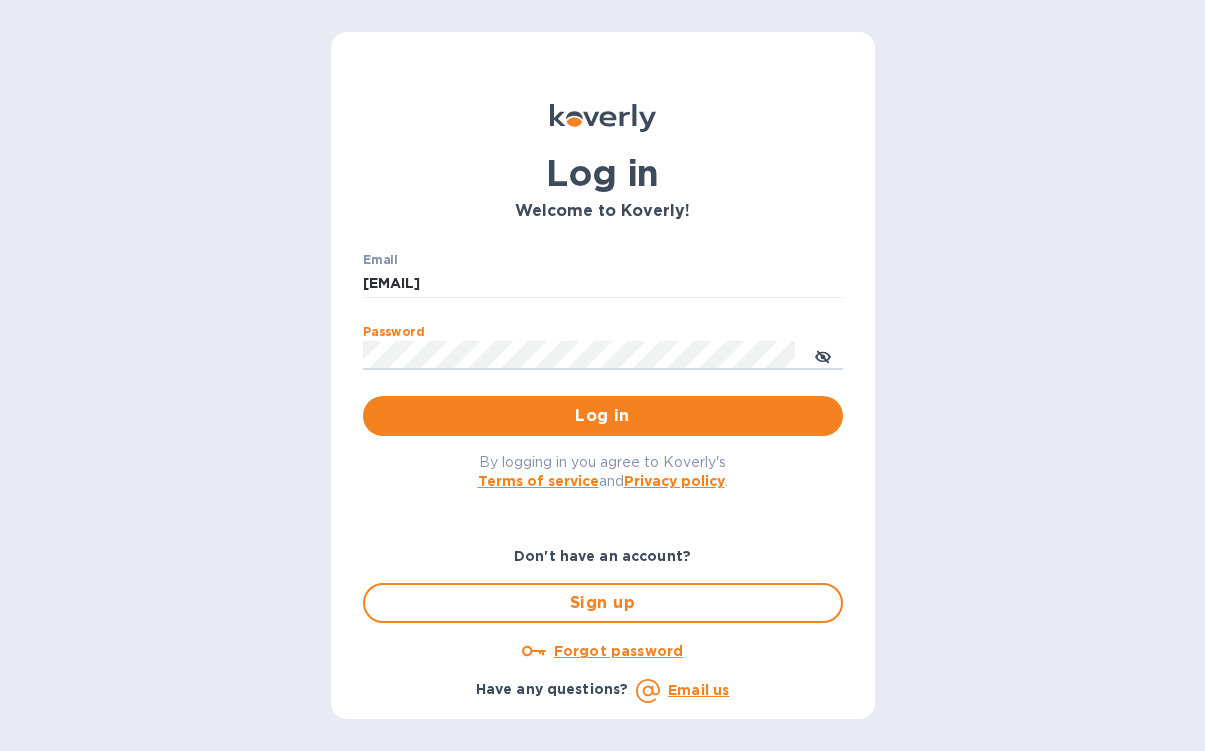 drag, startPoint x: 605, startPoint y: 411, endPoint x: 616, endPoint y: 416, distance: 12.083046 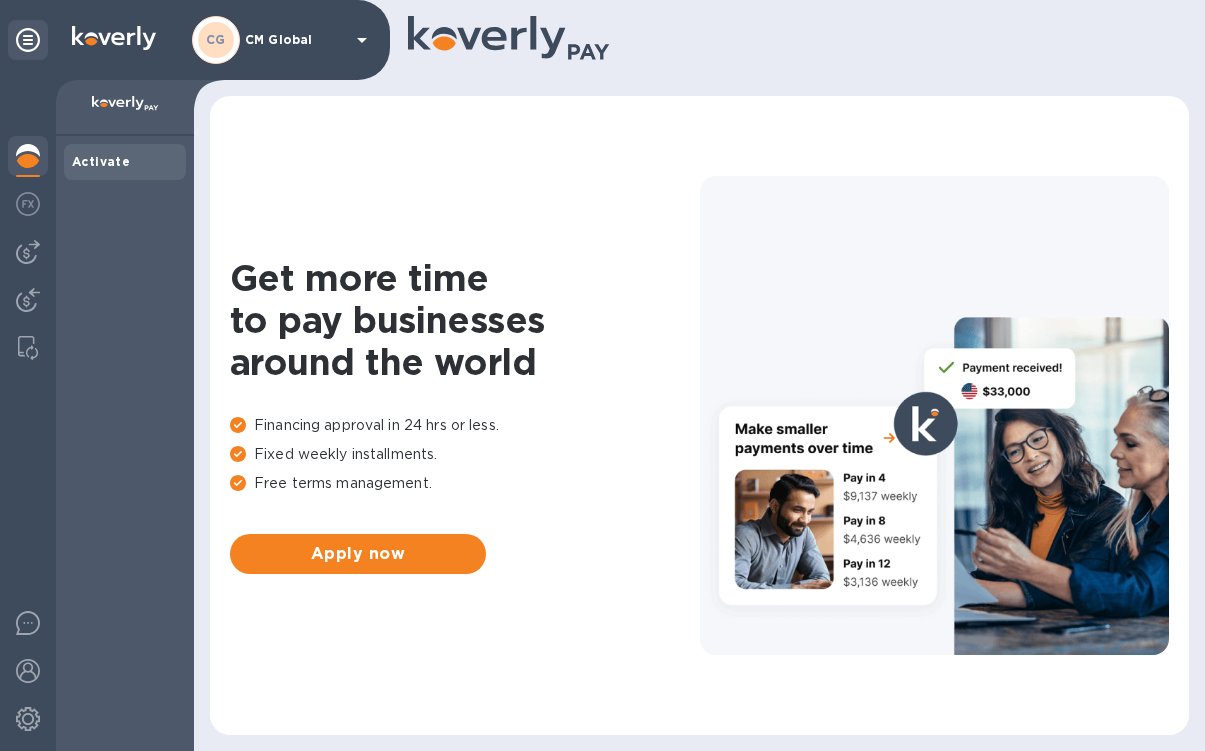 click 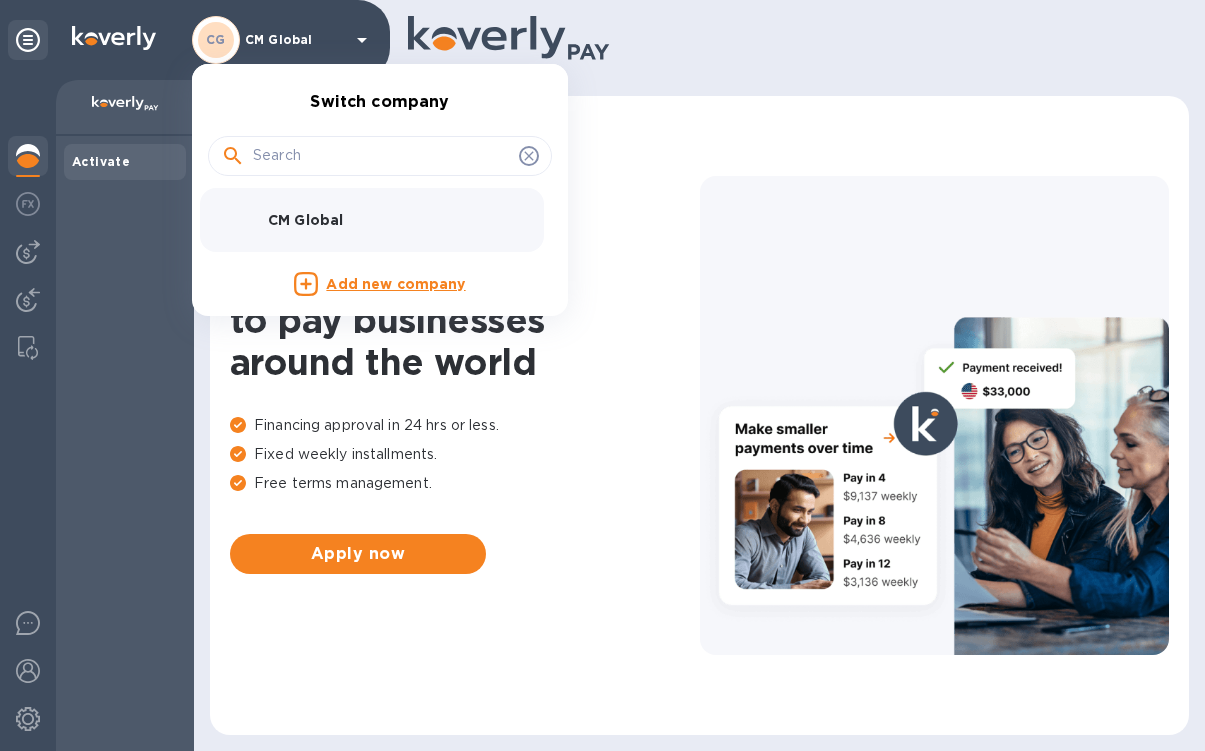 click on "CM Global" at bounding box center (394, 220) 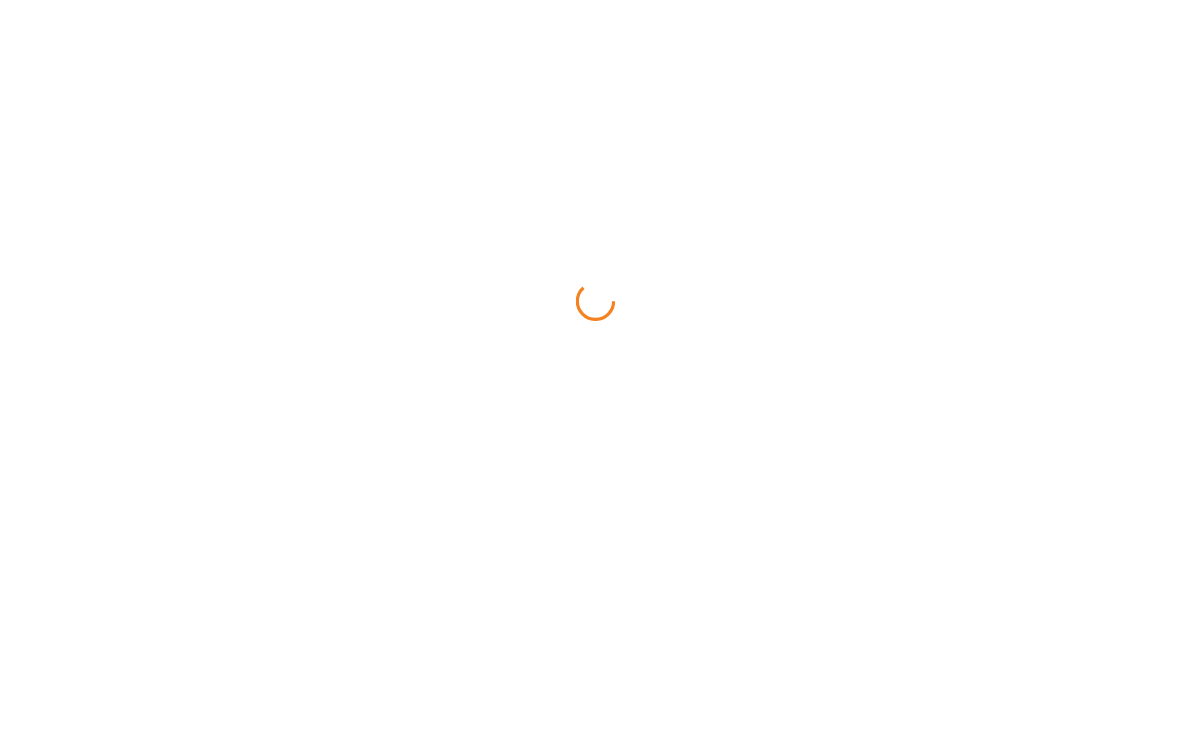 scroll, scrollTop: 0, scrollLeft: 0, axis: both 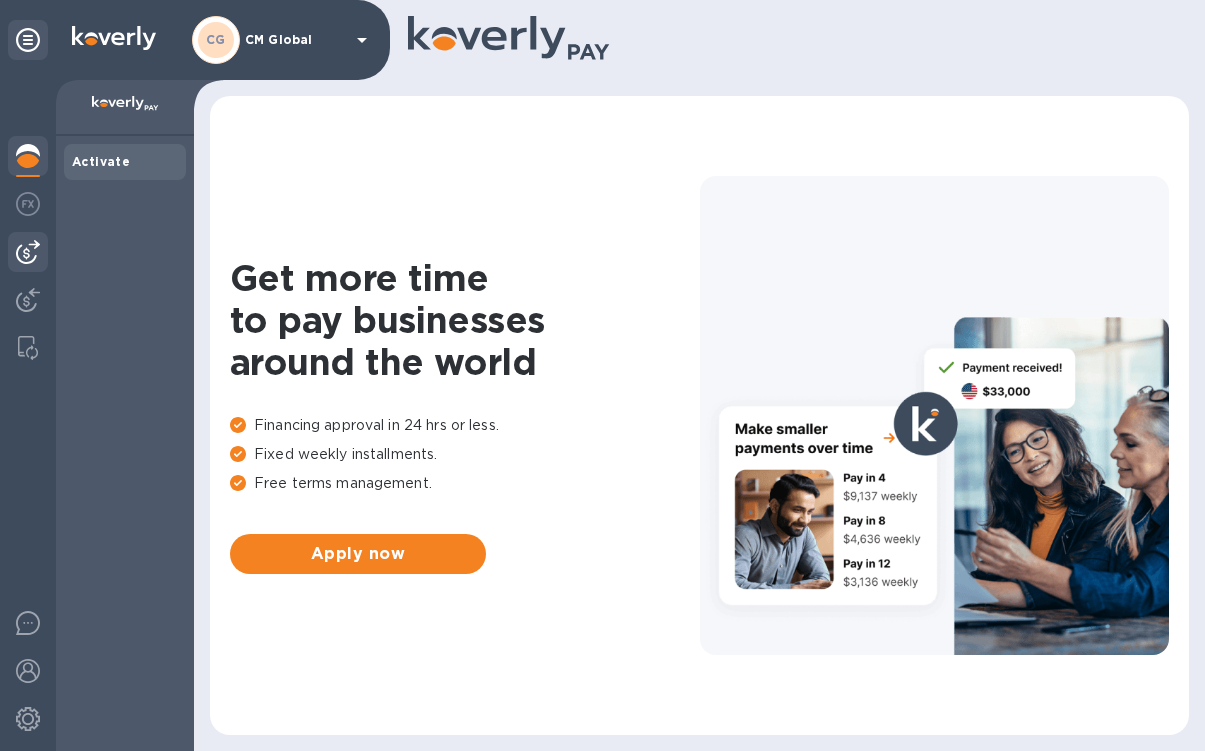 click at bounding box center [28, 252] 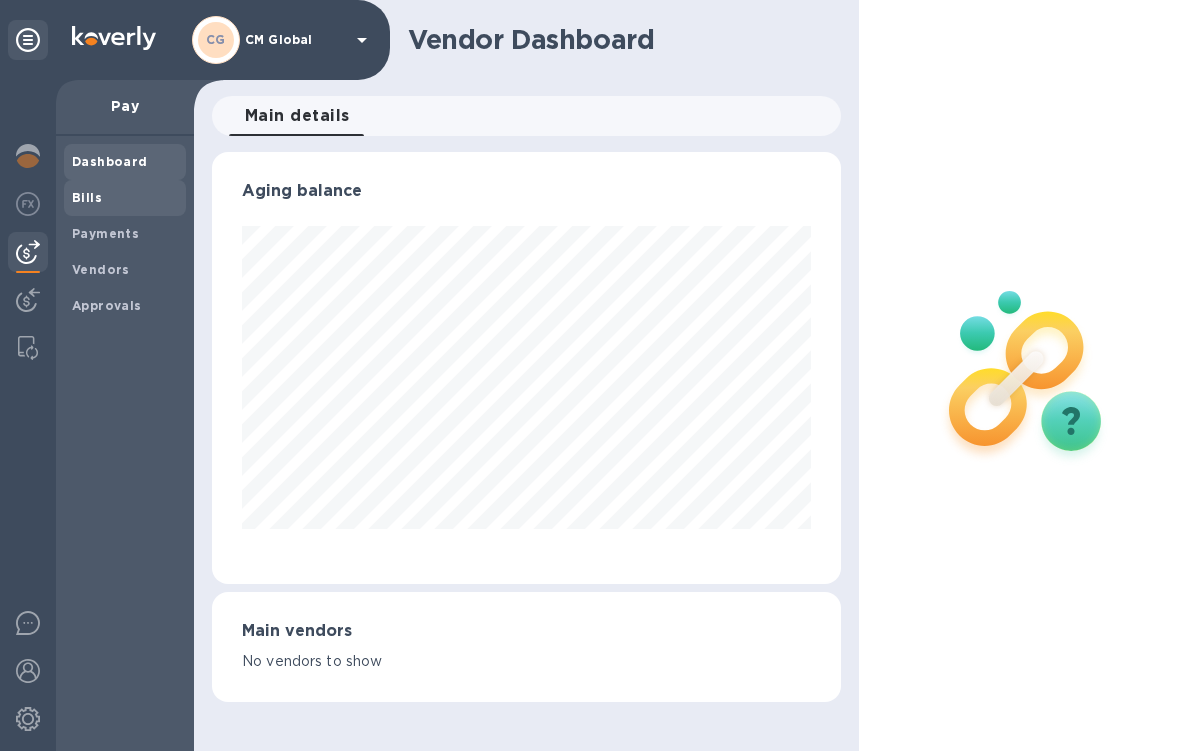 scroll, scrollTop: 999568, scrollLeft: 999371, axis: both 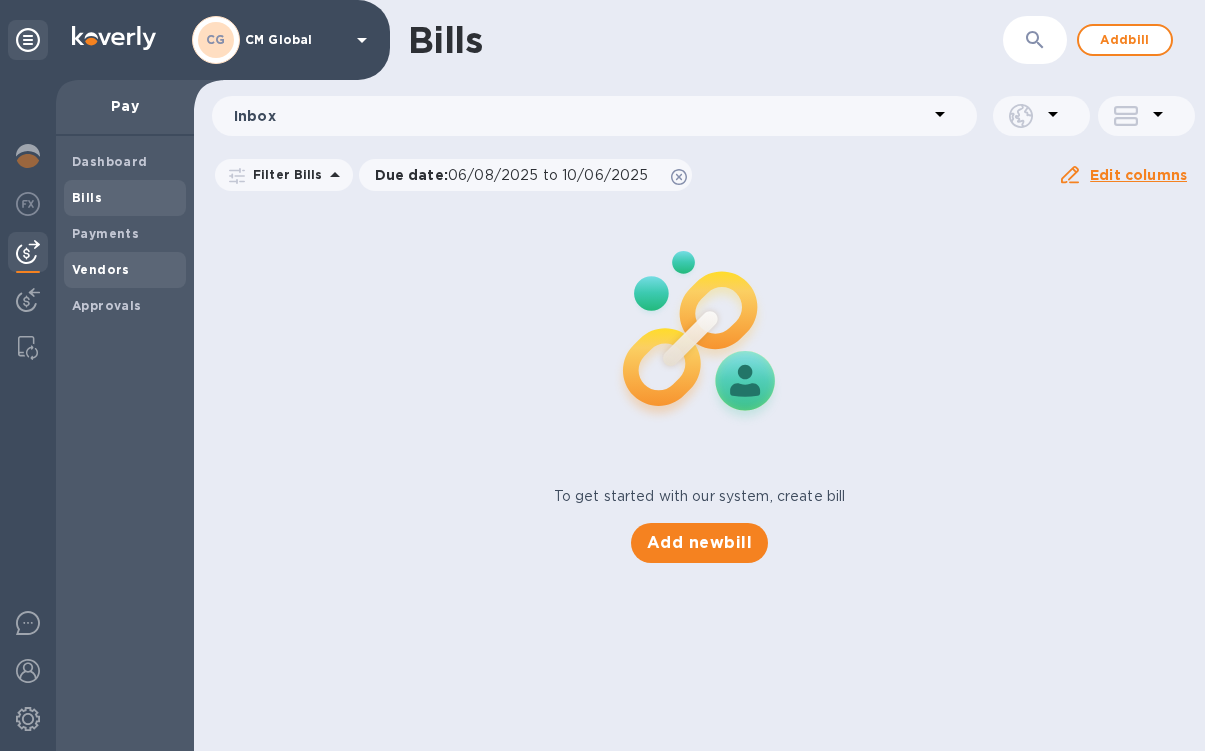 drag, startPoint x: 98, startPoint y: 263, endPoint x: 121, endPoint y: 264, distance: 23.021729 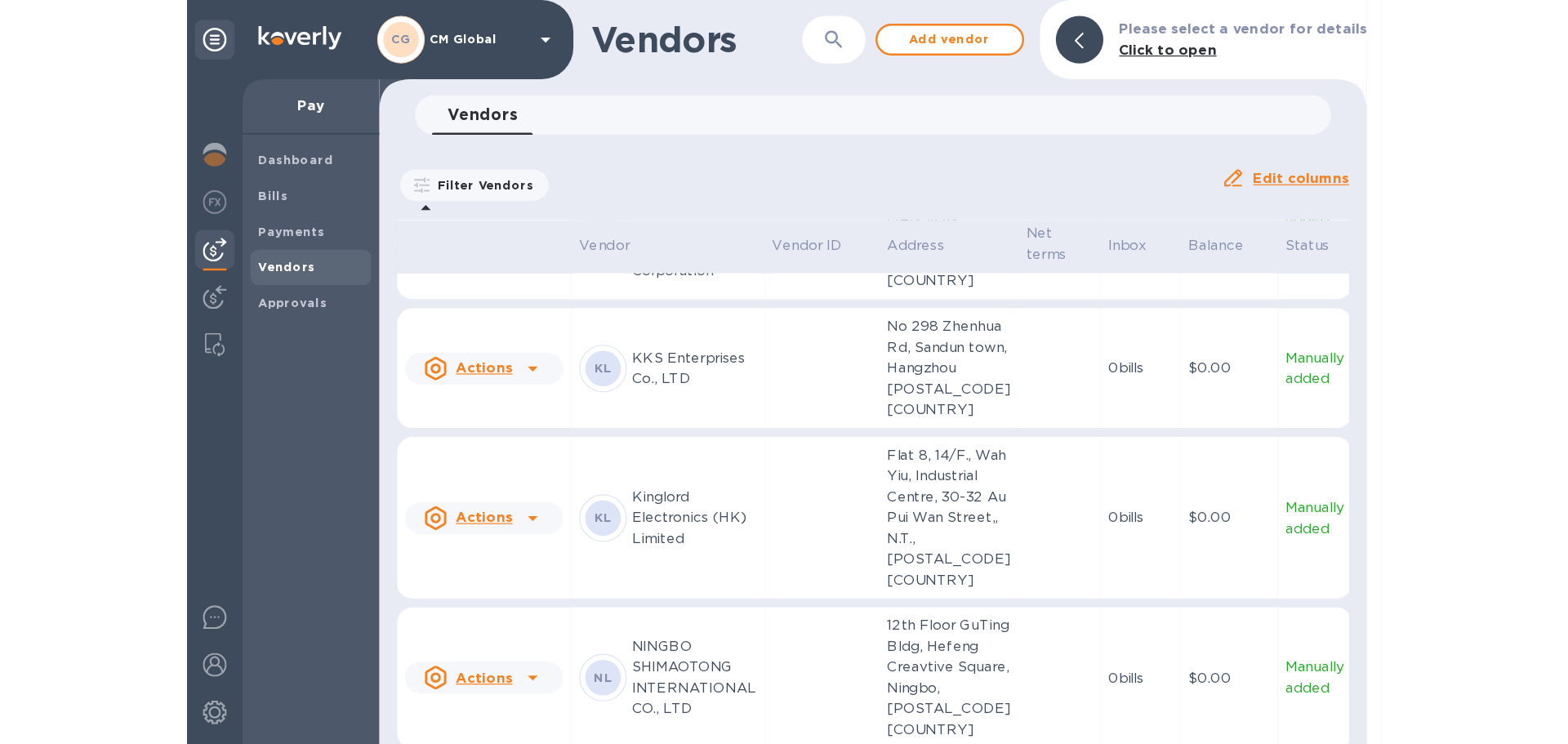 scroll, scrollTop: 1604, scrollLeft: 0, axis: vertical 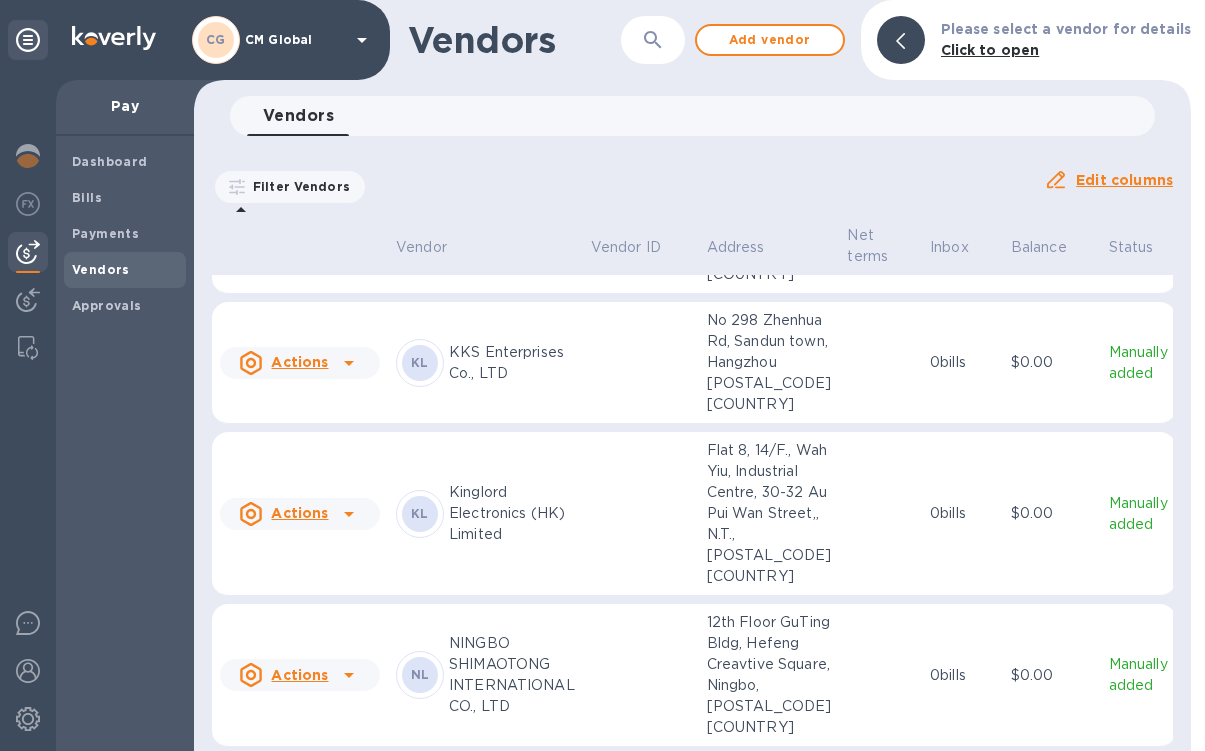 click at bounding box center (349, 514) 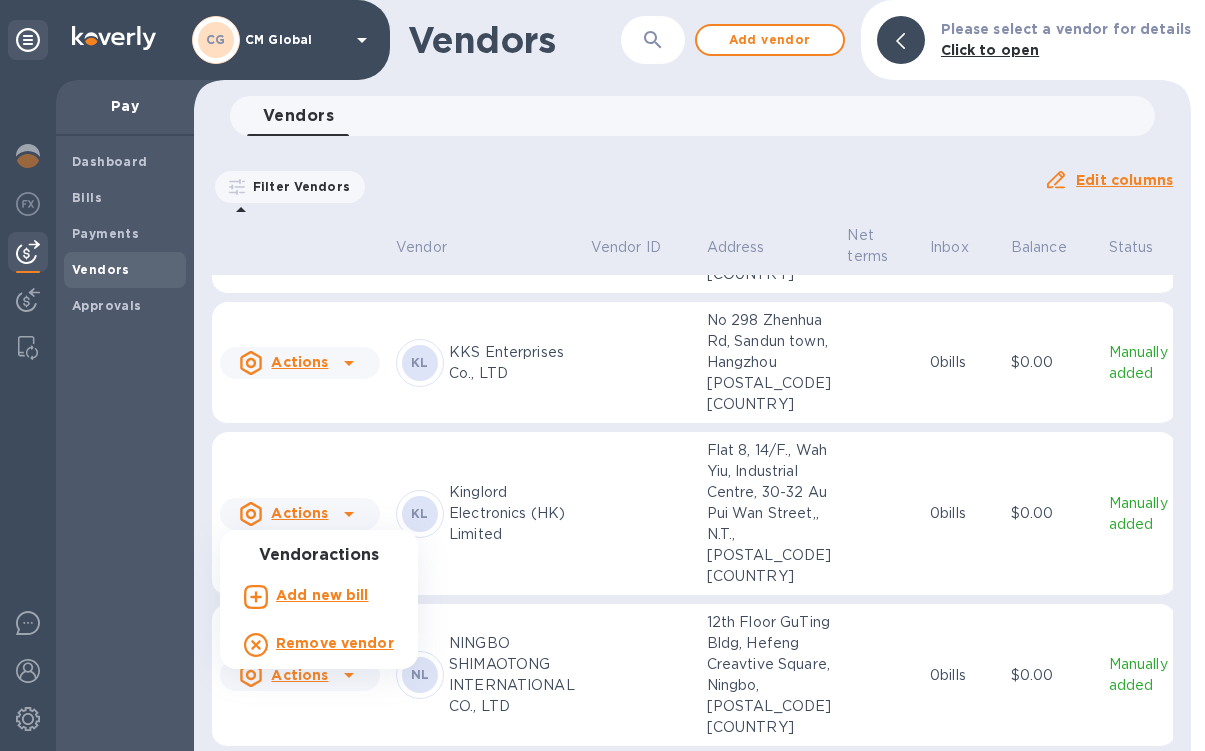 click on "Add new bill" at bounding box center [322, 595] 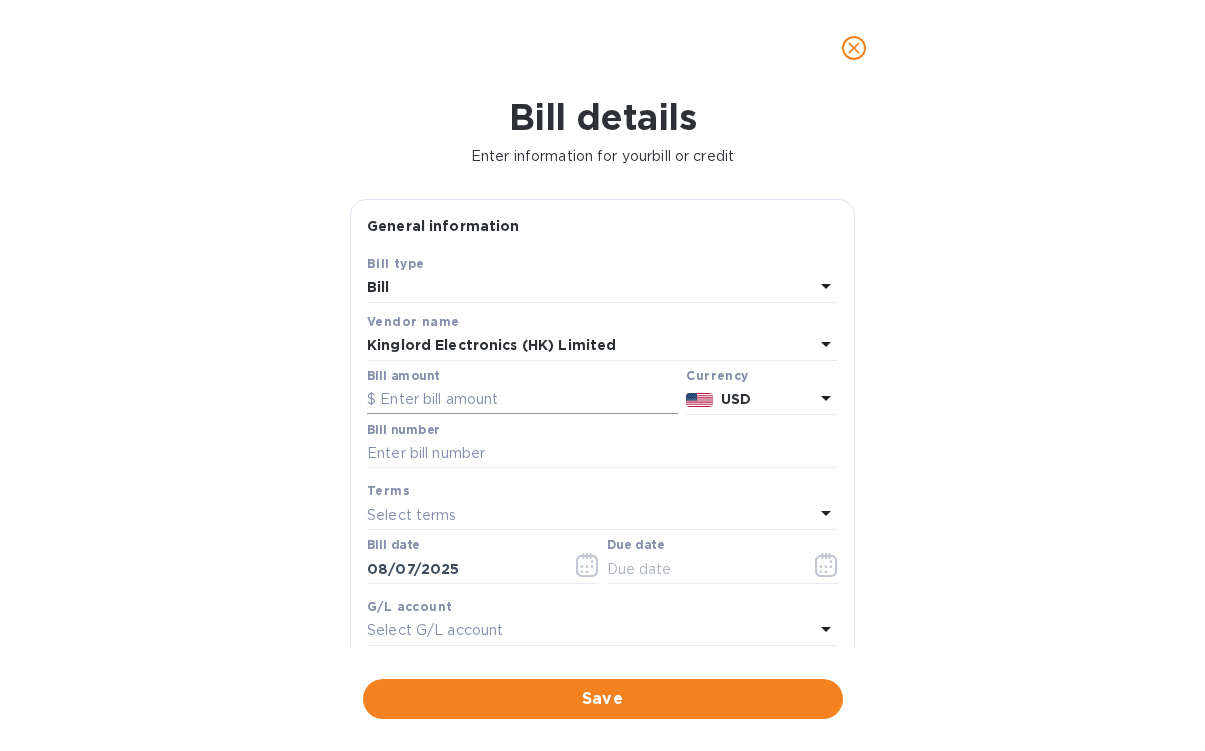 click at bounding box center (522, 400) 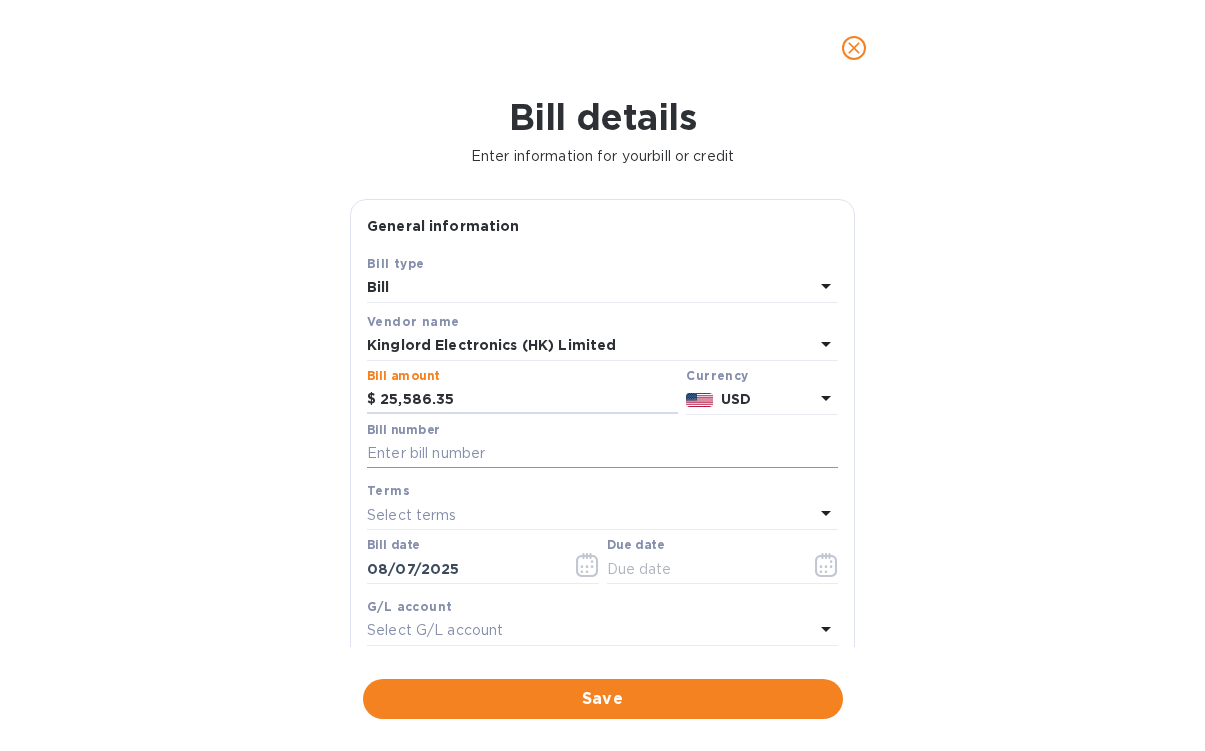 type on "25,586.35" 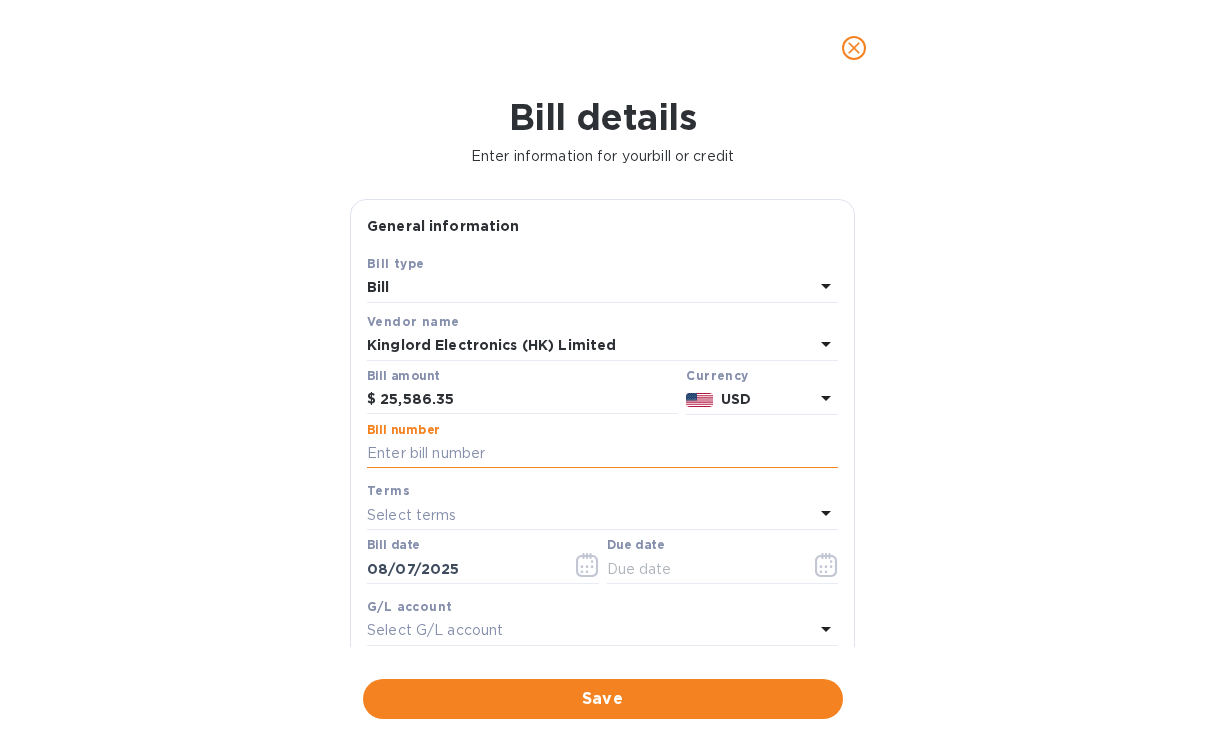 click at bounding box center [602, 454] 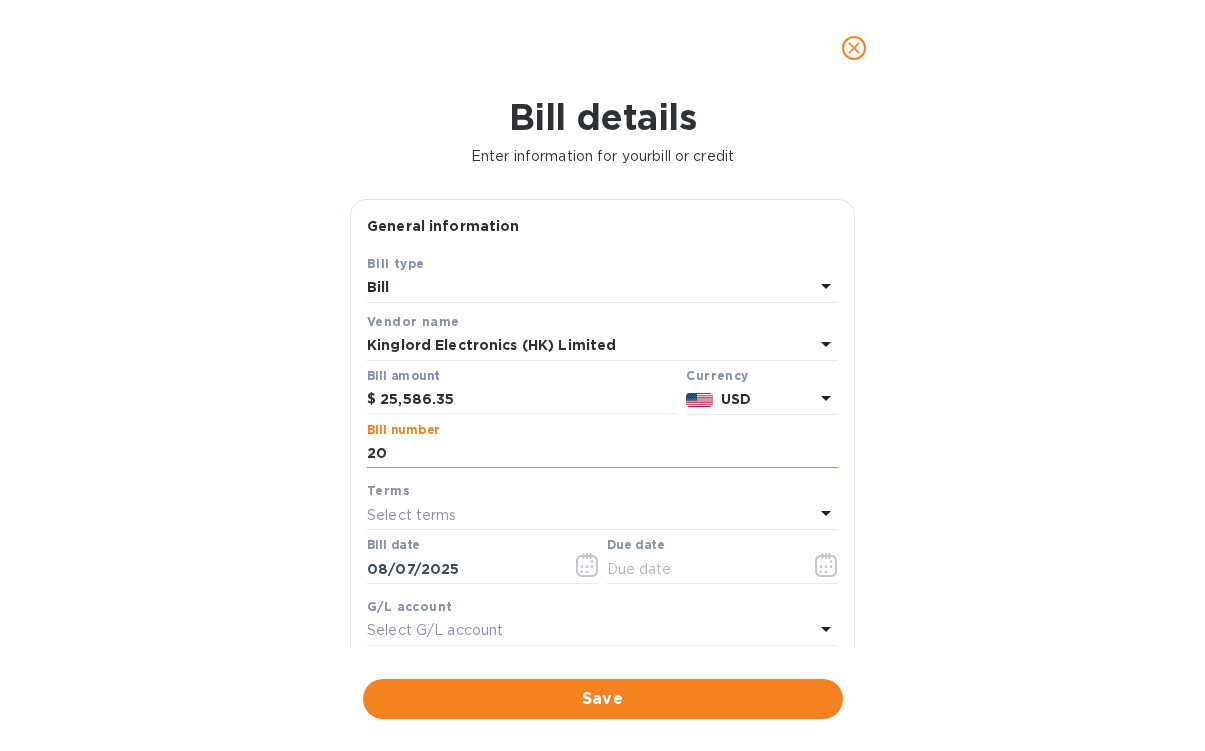 type on "2" 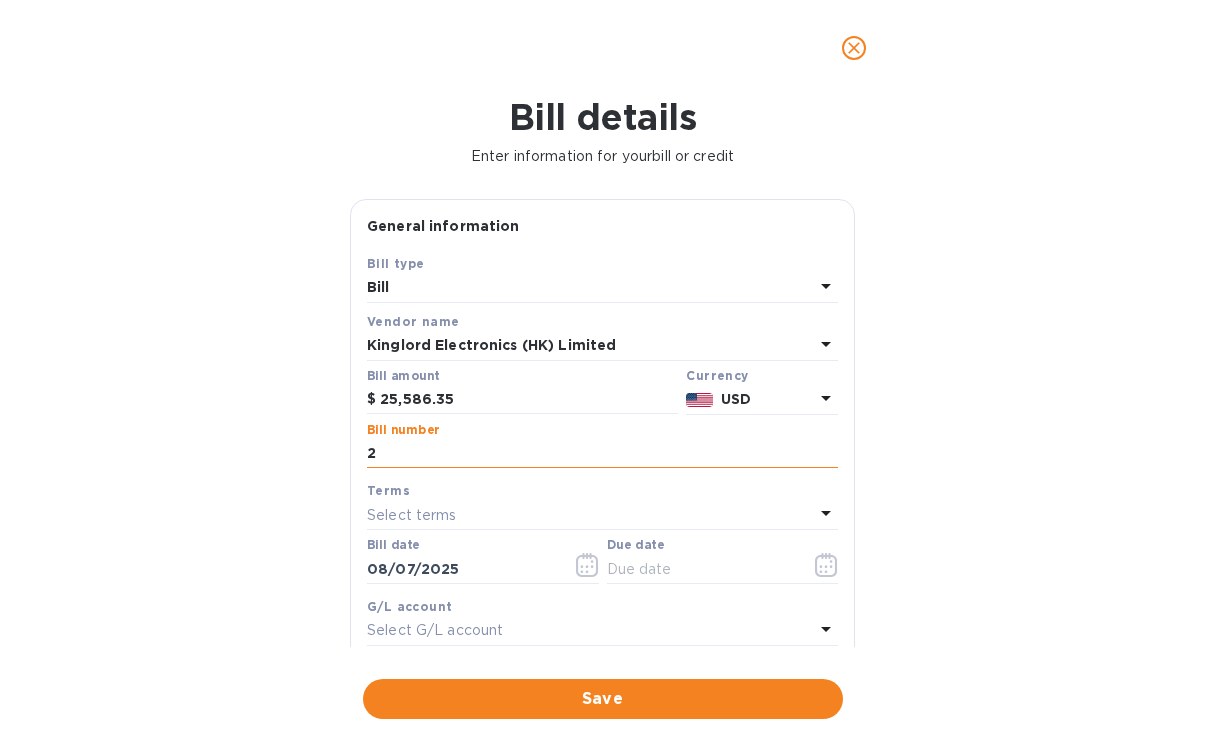 type 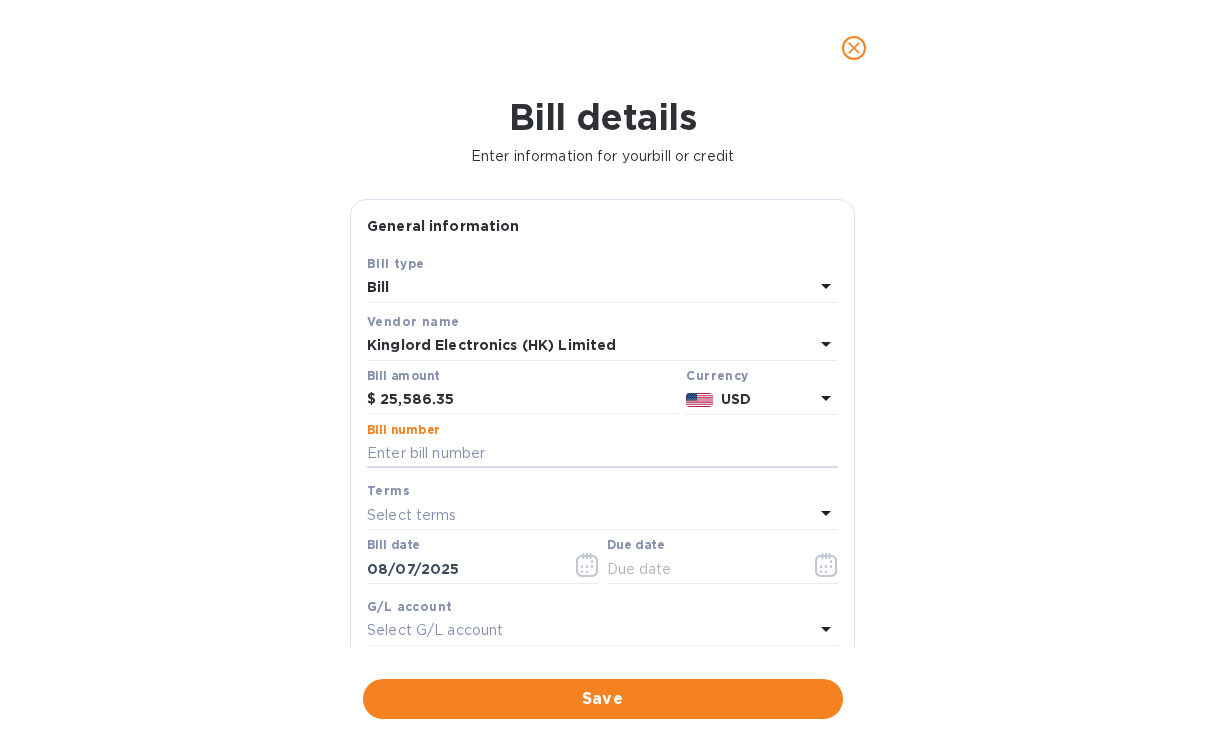 click 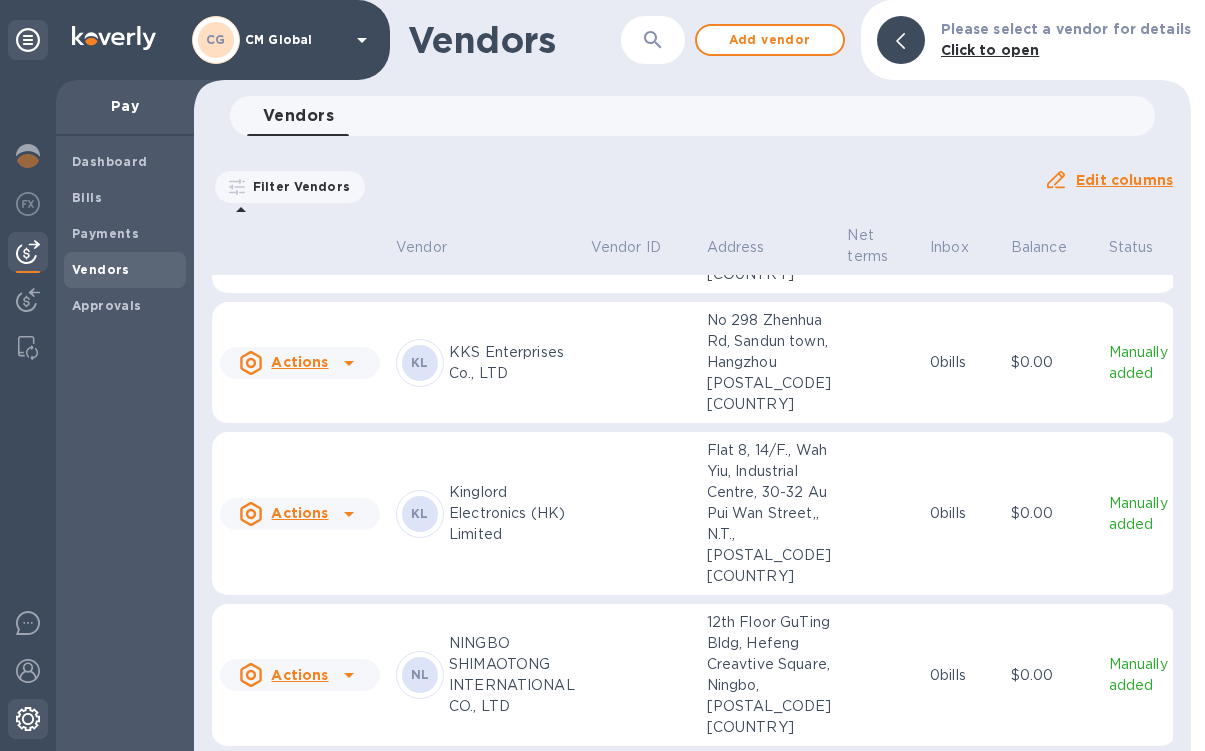 click at bounding box center [28, 719] 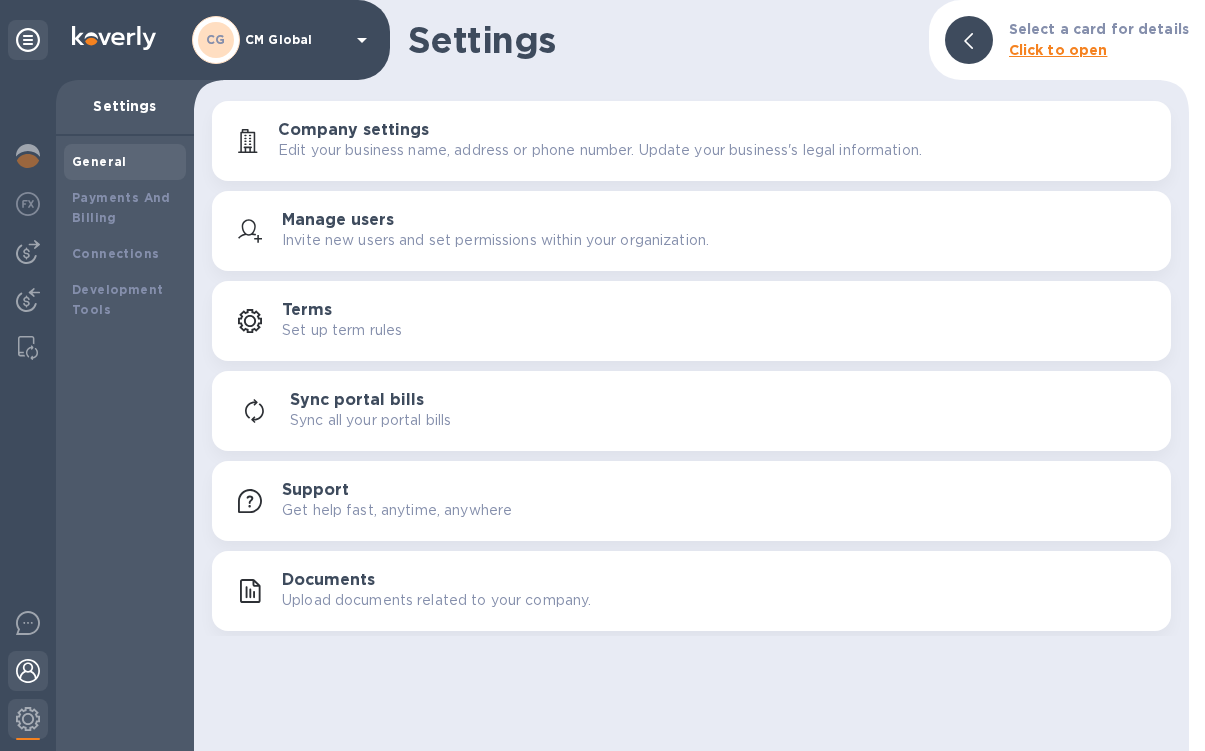 click at bounding box center (28, 673) 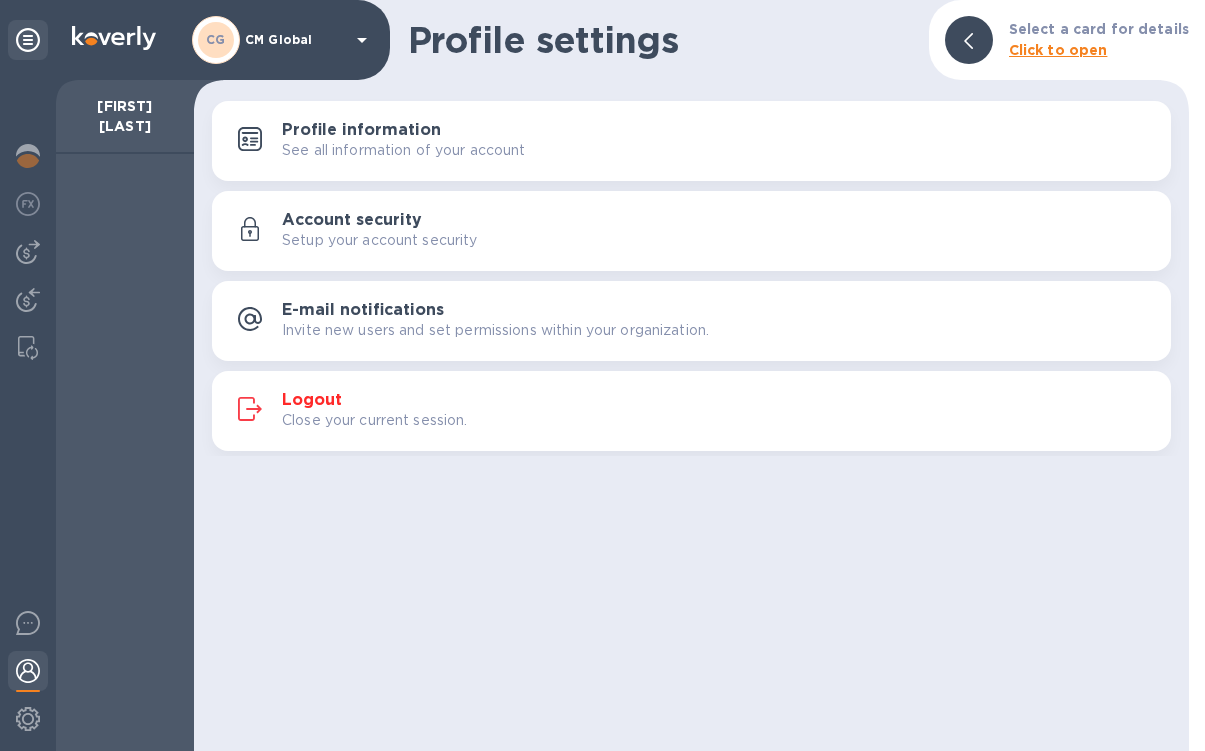 click on "Logout" at bounding box center (312, 400) 